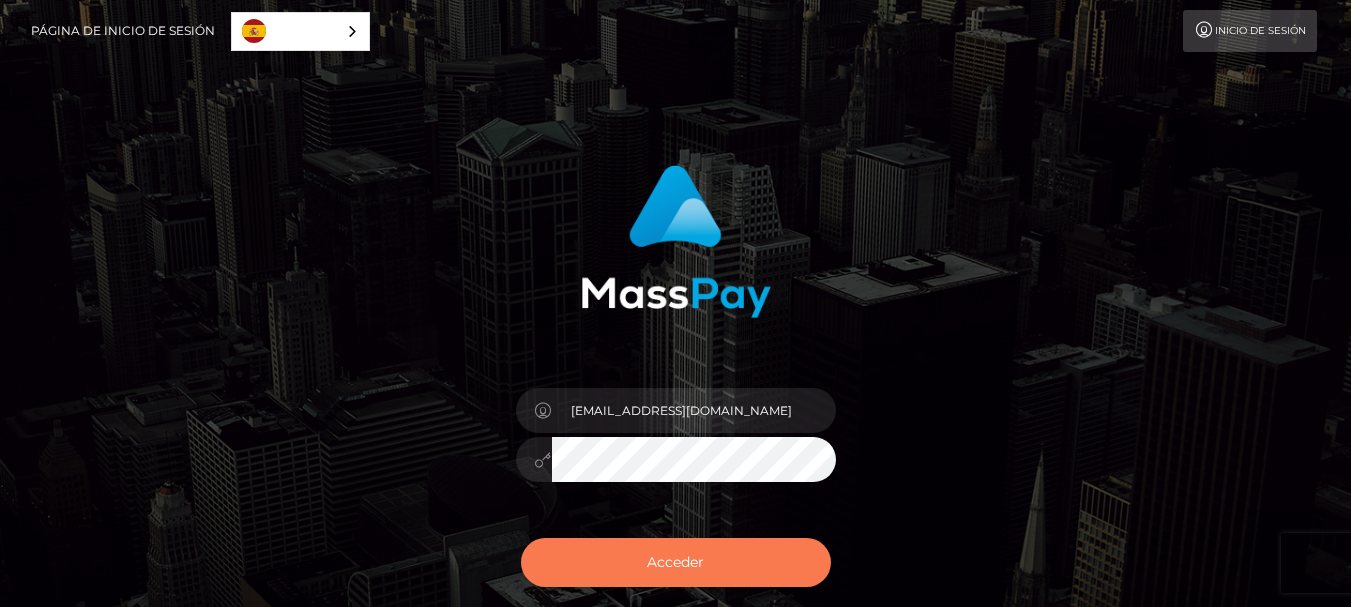 scroll, scrollTop: 0, scrollLeft: 0, axis: both 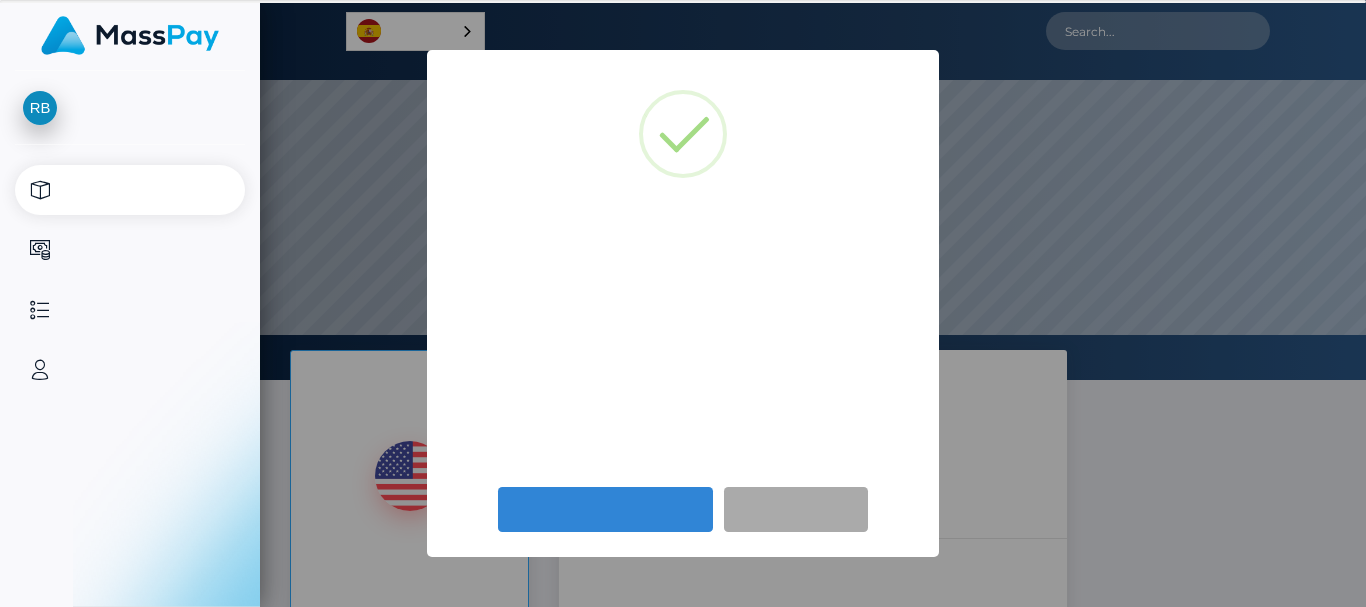 select 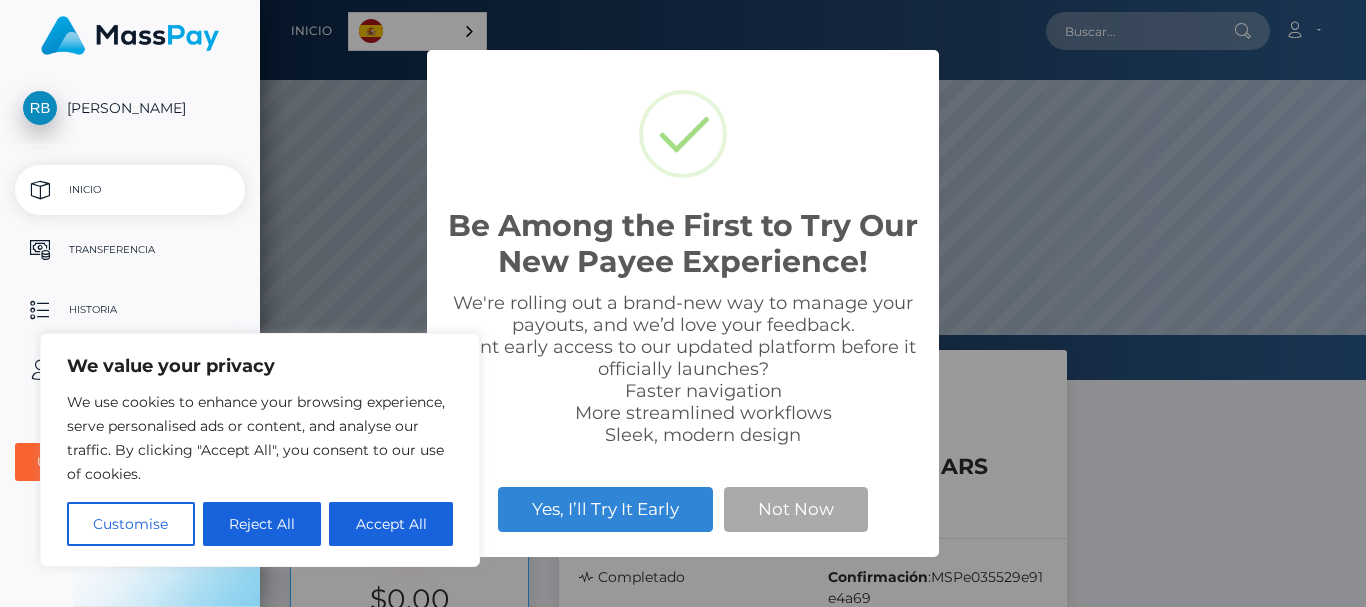 scroll, scrollTop: 999620, scrollLeft: 998894, axis: both 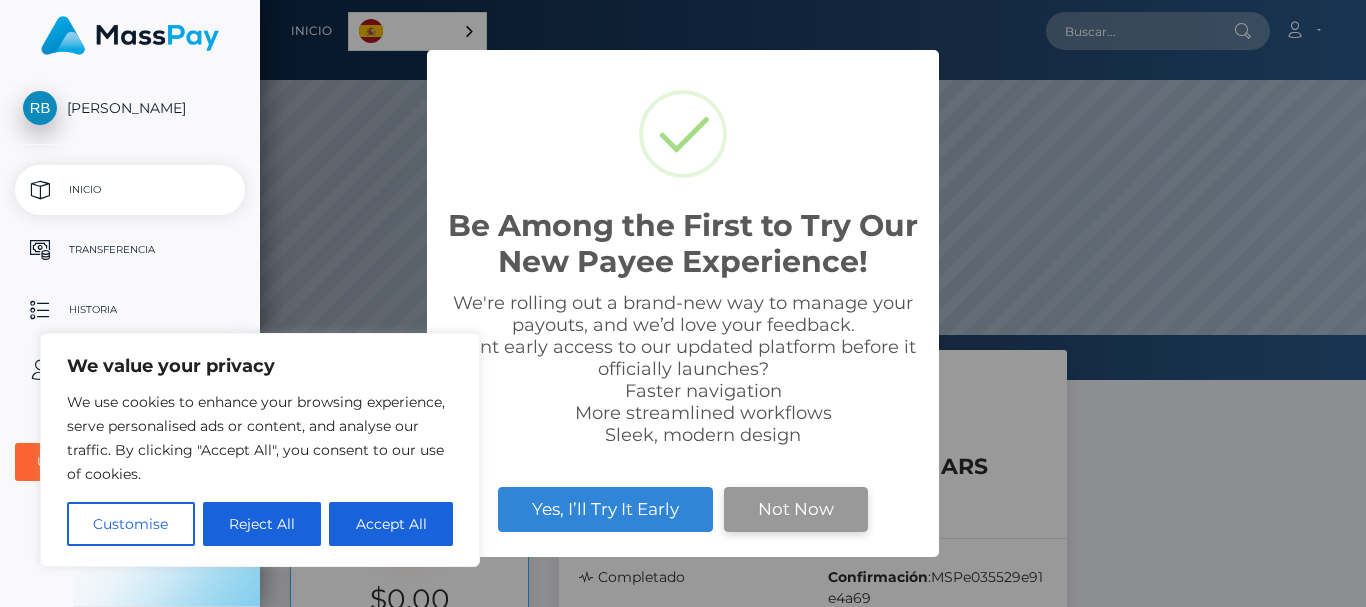 click on "Not Now" at bounding box center (796, 509) 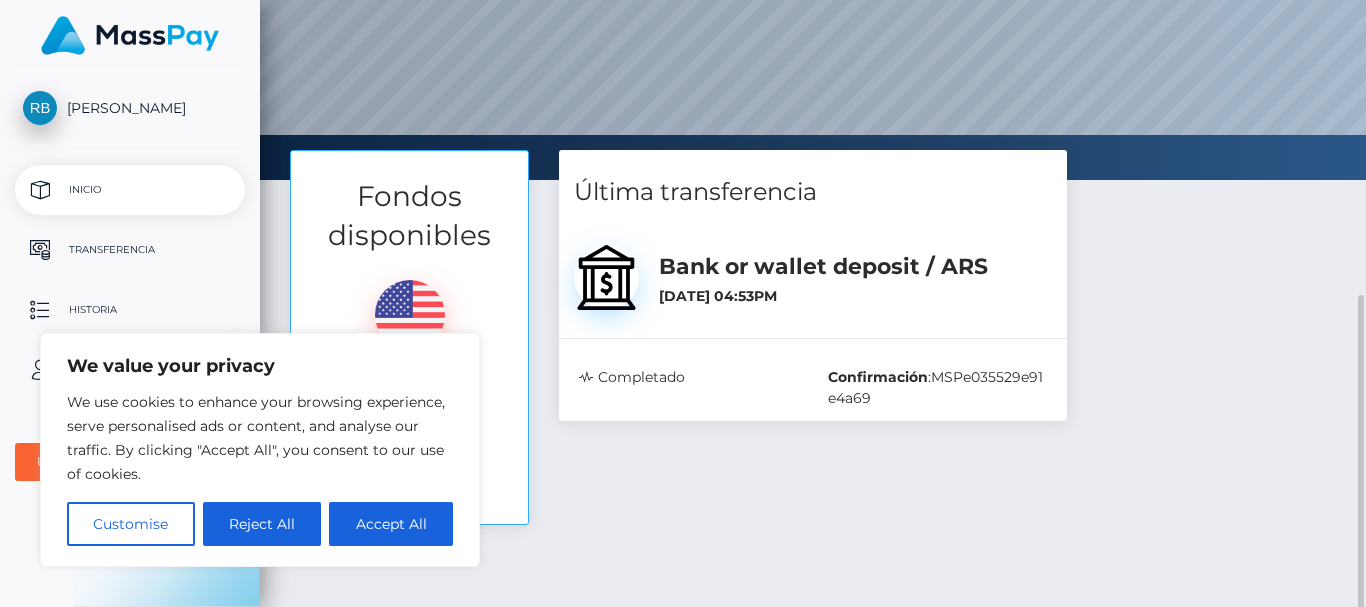 scroll, scrollTop: 323, scrollLeft: 0, axis: vertical 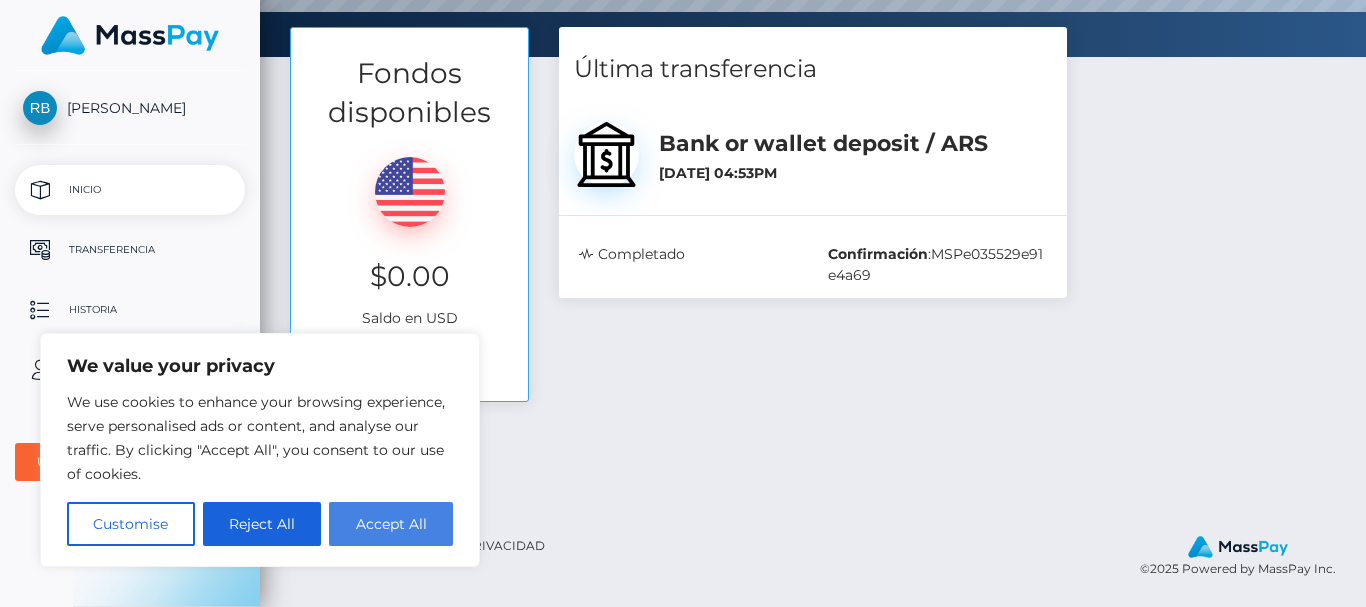 click on "Accept All" at bounding box center [391, 524] 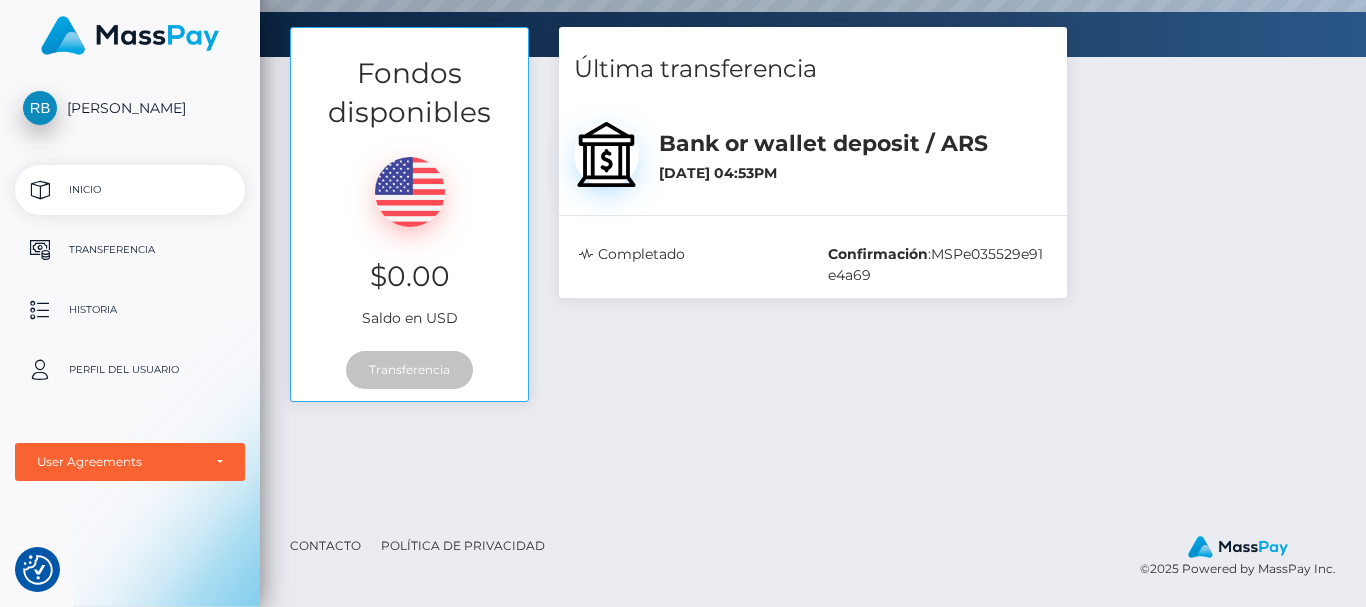 checkbox on "true" 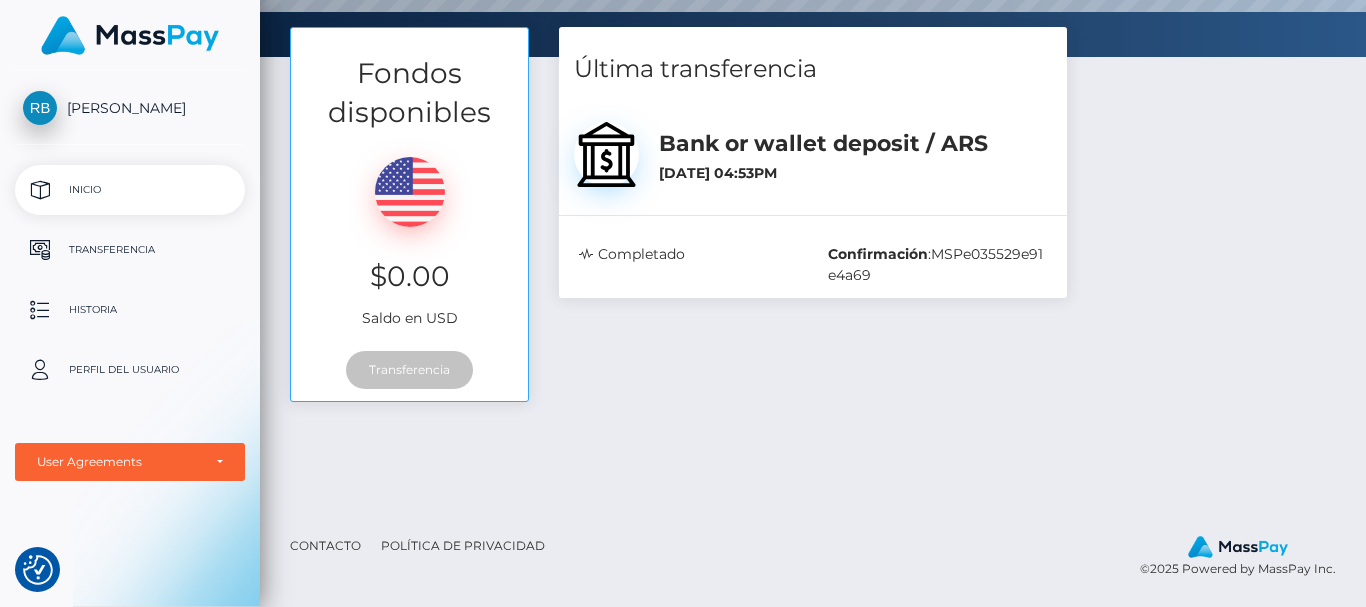 checkbox on "true" 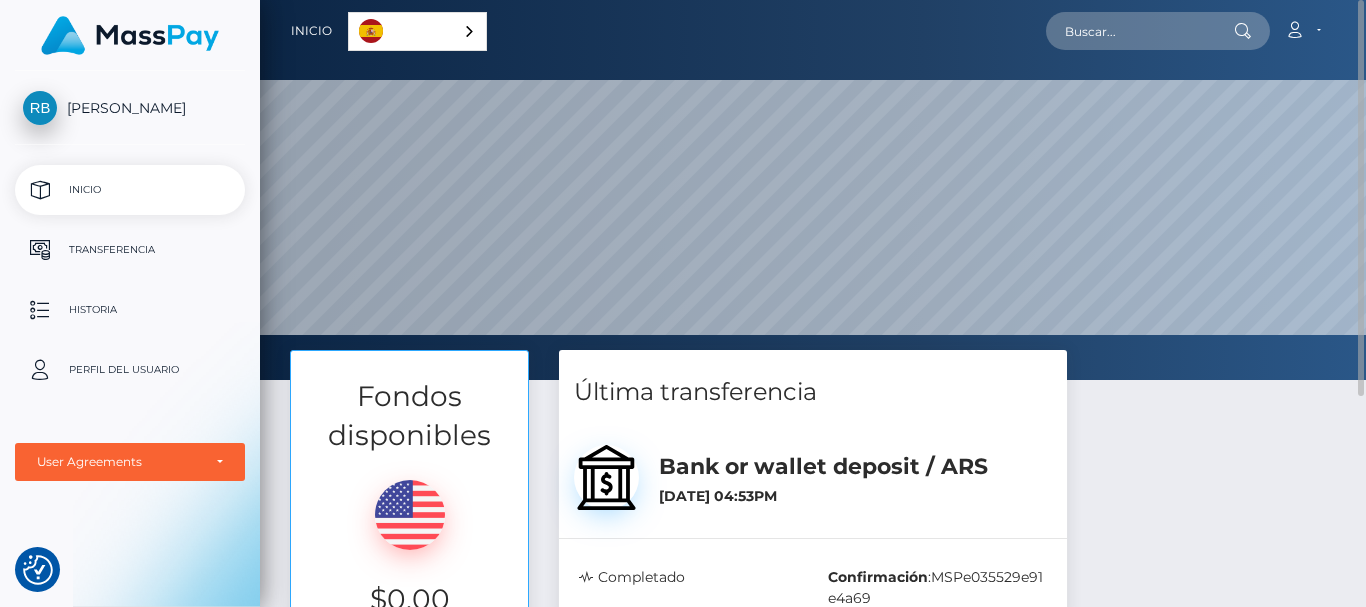 scroll, scrollTop: 323, scrollLeft: 0, axis: vertical 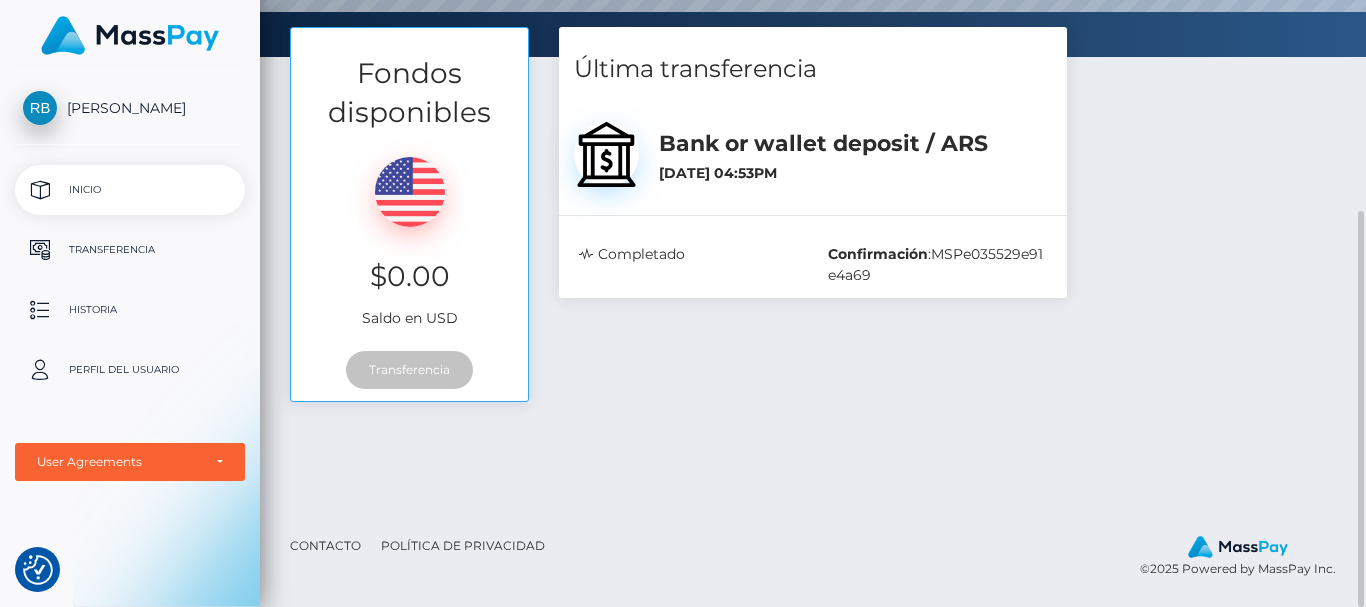 click on "Última transferencia
Bank or wallet deposit / ARS
May 22, 2025 04:53PM
Confirmación :" at bounding box center (813, 162) 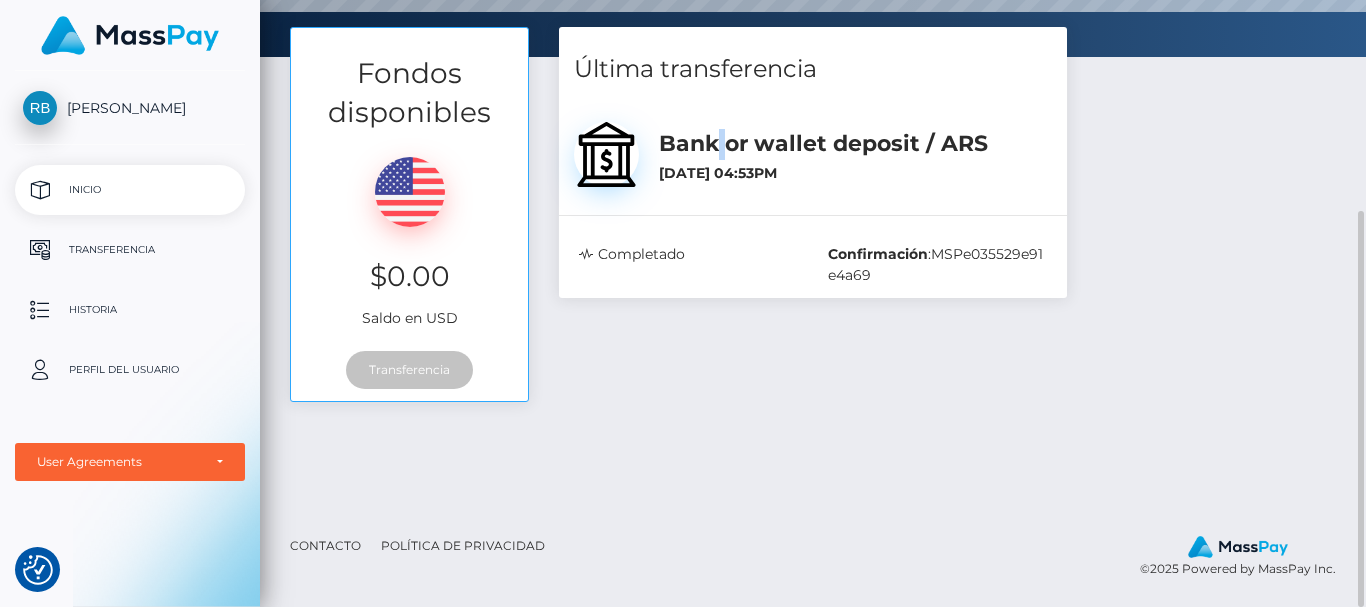 click on "Última transferencia
Bank or wallet deposit / ARS
May 22, 2025 04:53PM
Confirmación :" at bounding box center [813, 162] 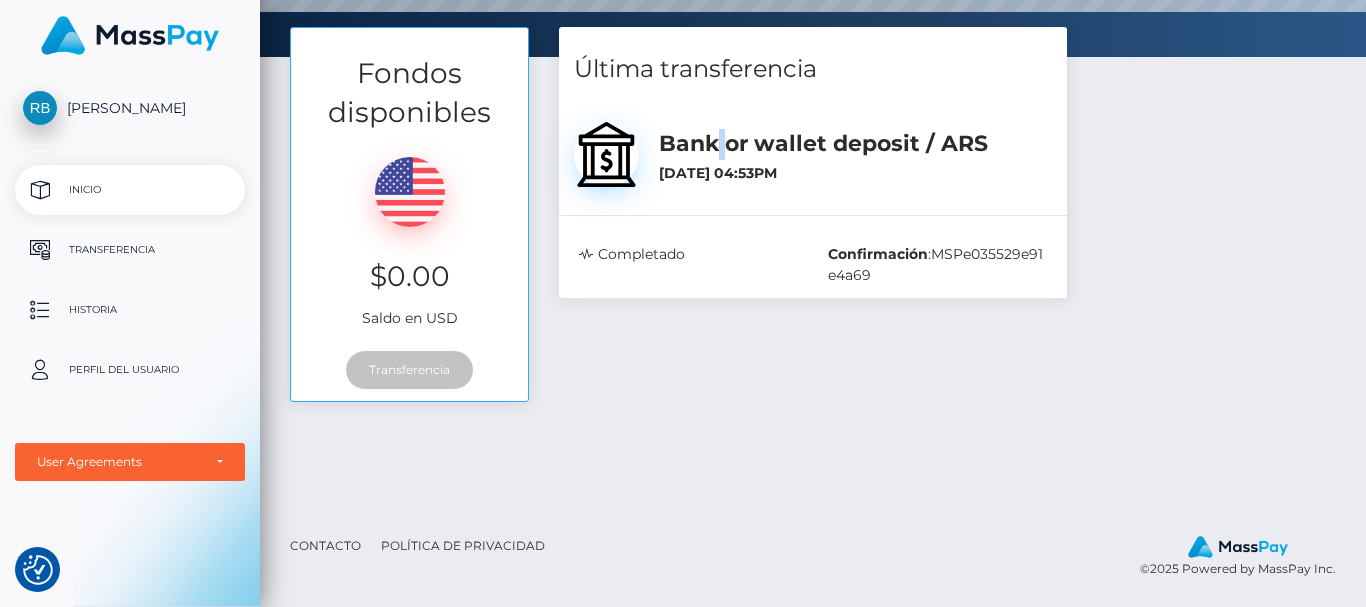 click on "Transferencia" at bounding box center [130, 250] 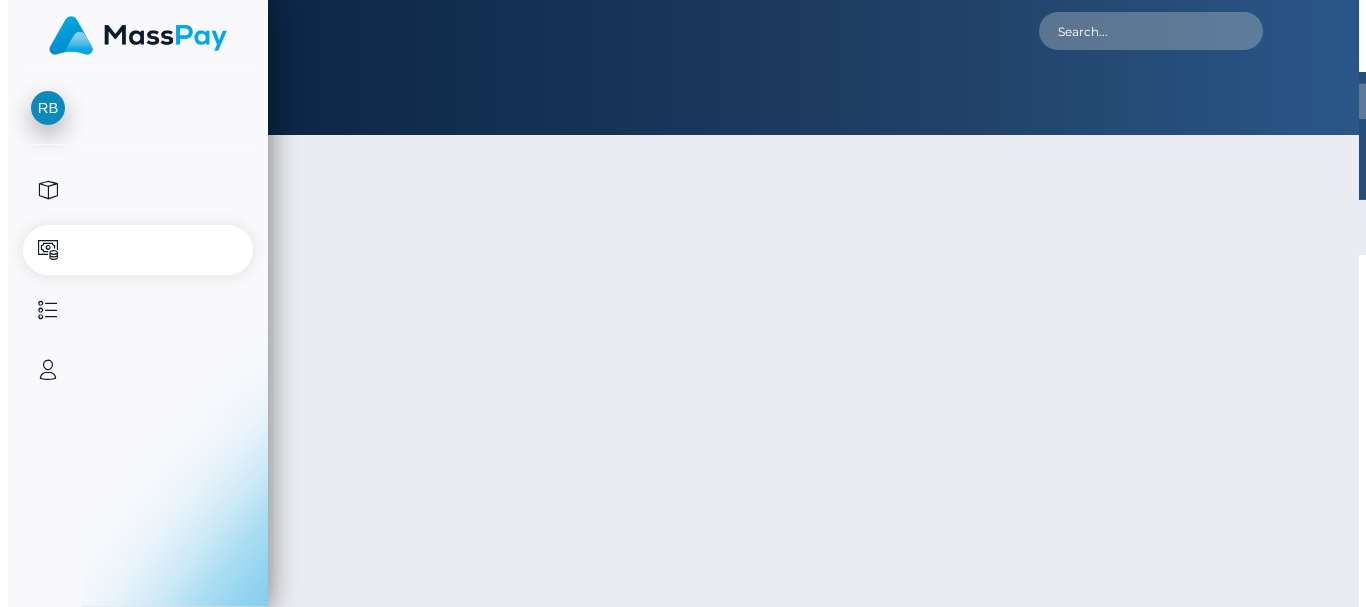 scroll, scrollTop: 0, scrollLeft: 0, axis: both 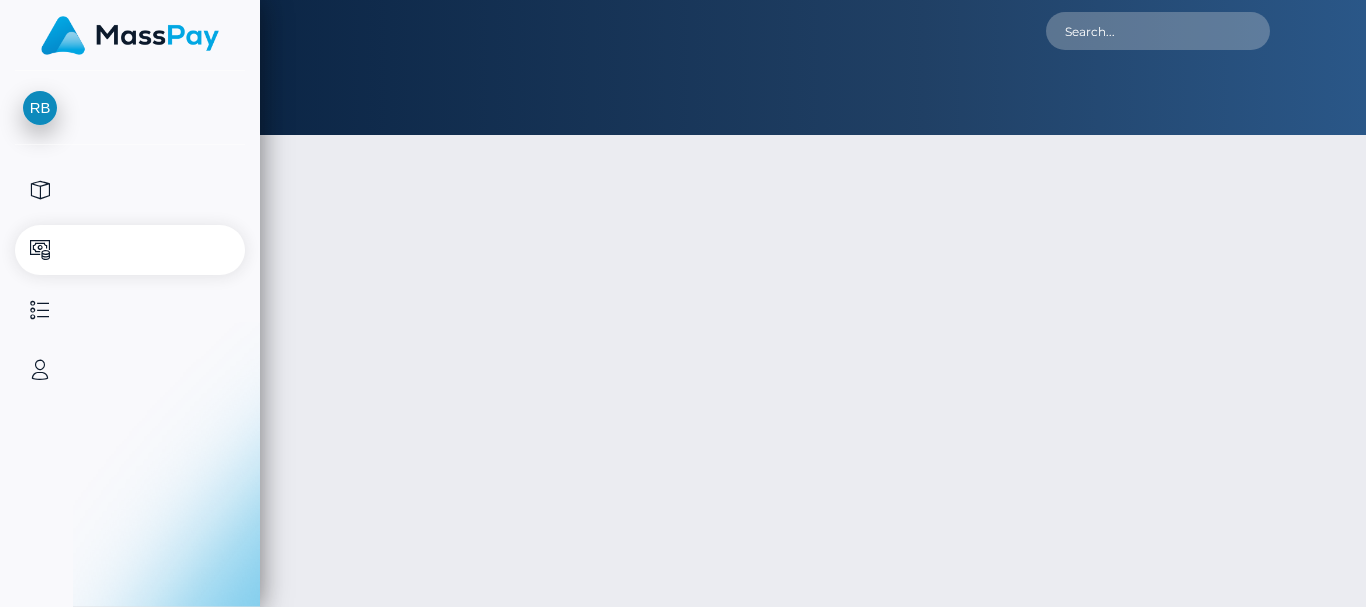 select 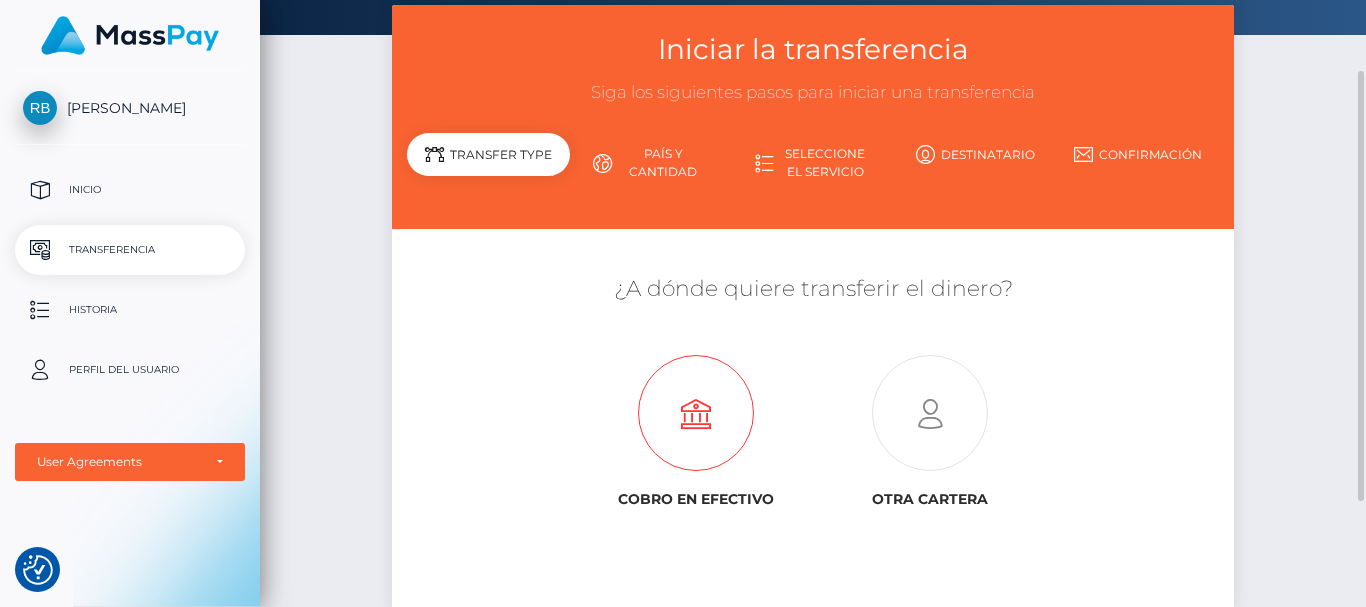 scroll, scrollTop: 200, scrollLeft: 0, axis: vertical 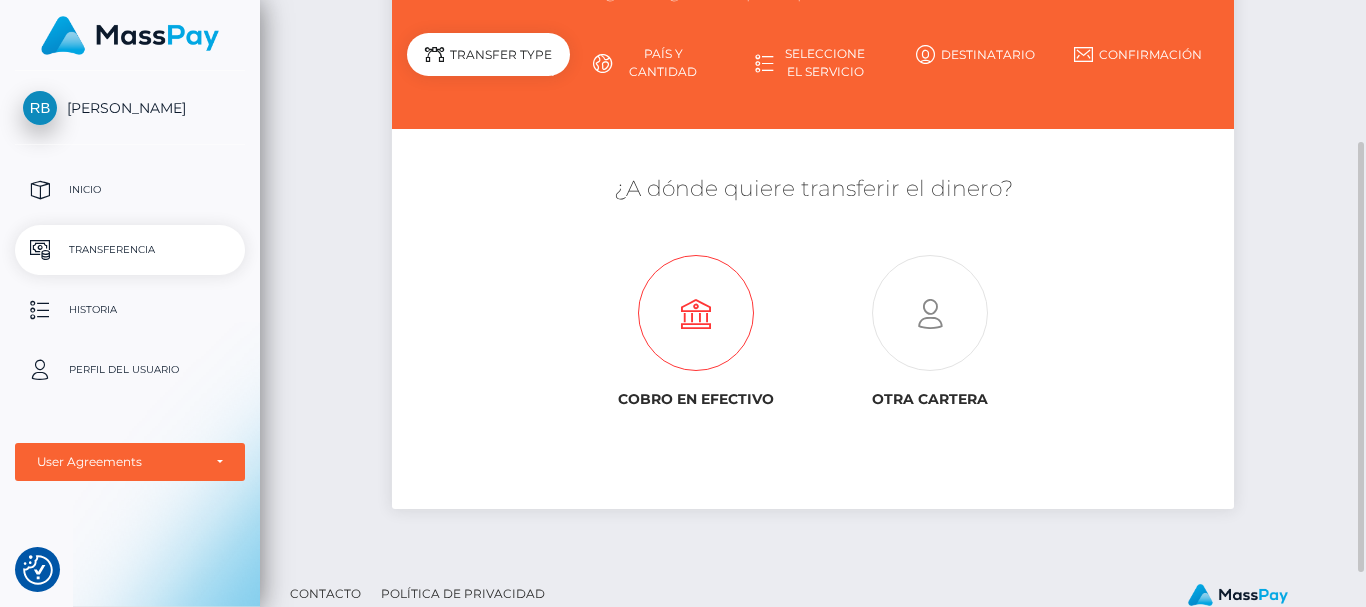 click at bounding box center (696, 314) 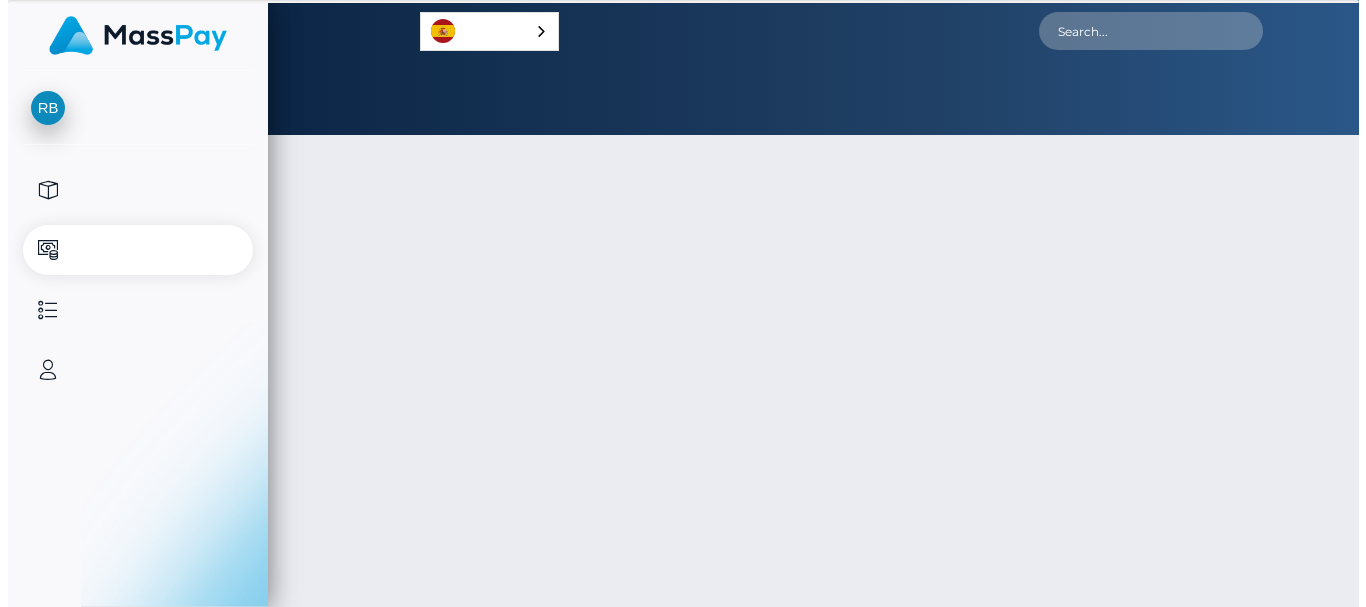 scroll, scrollTop: 0, scrollLeft: 0, axis: both 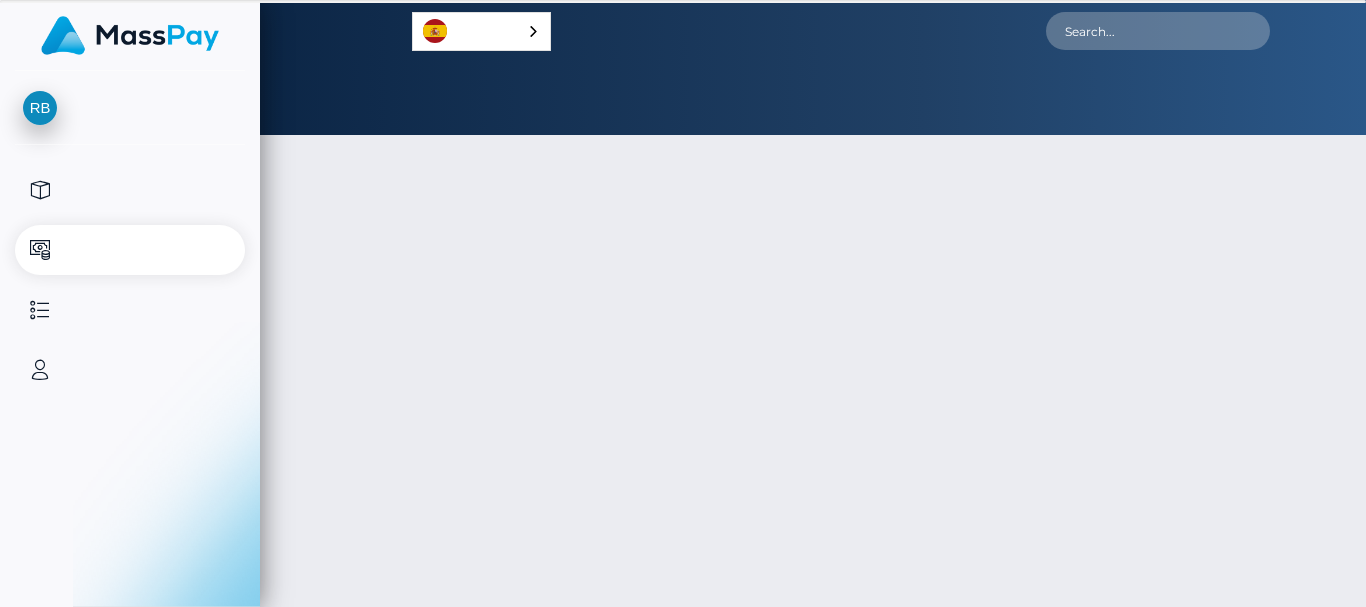 select 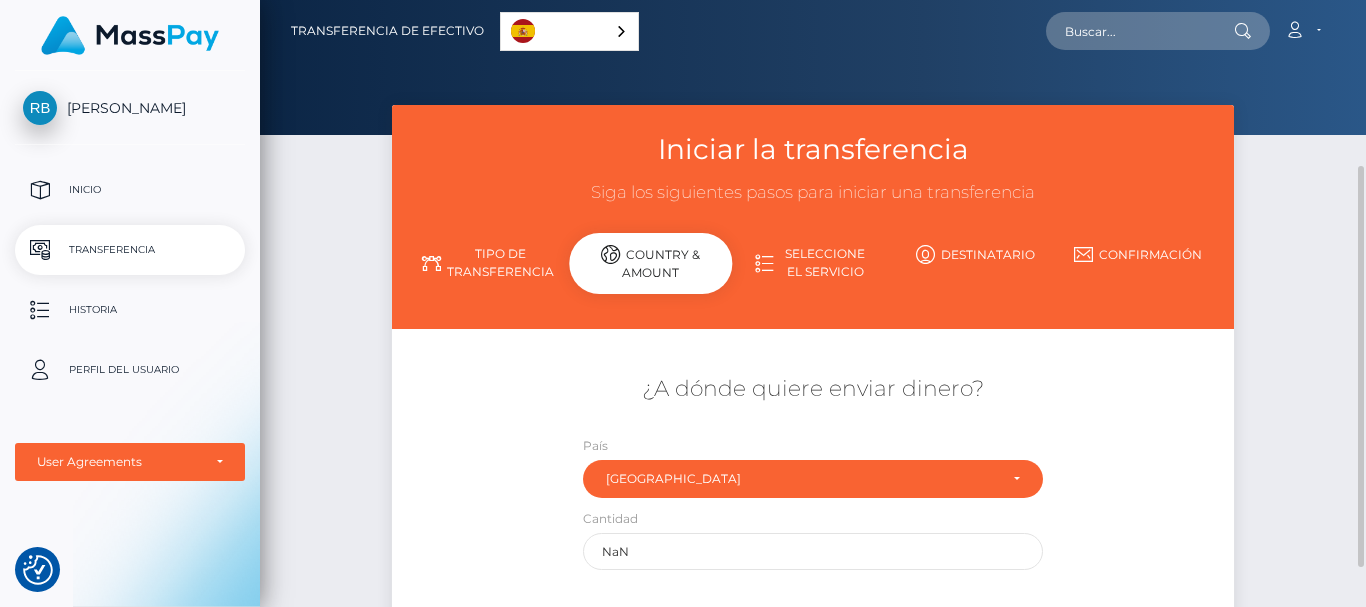 scroll, scrollTop: 200, scrollLeft: 0, axis: vertical 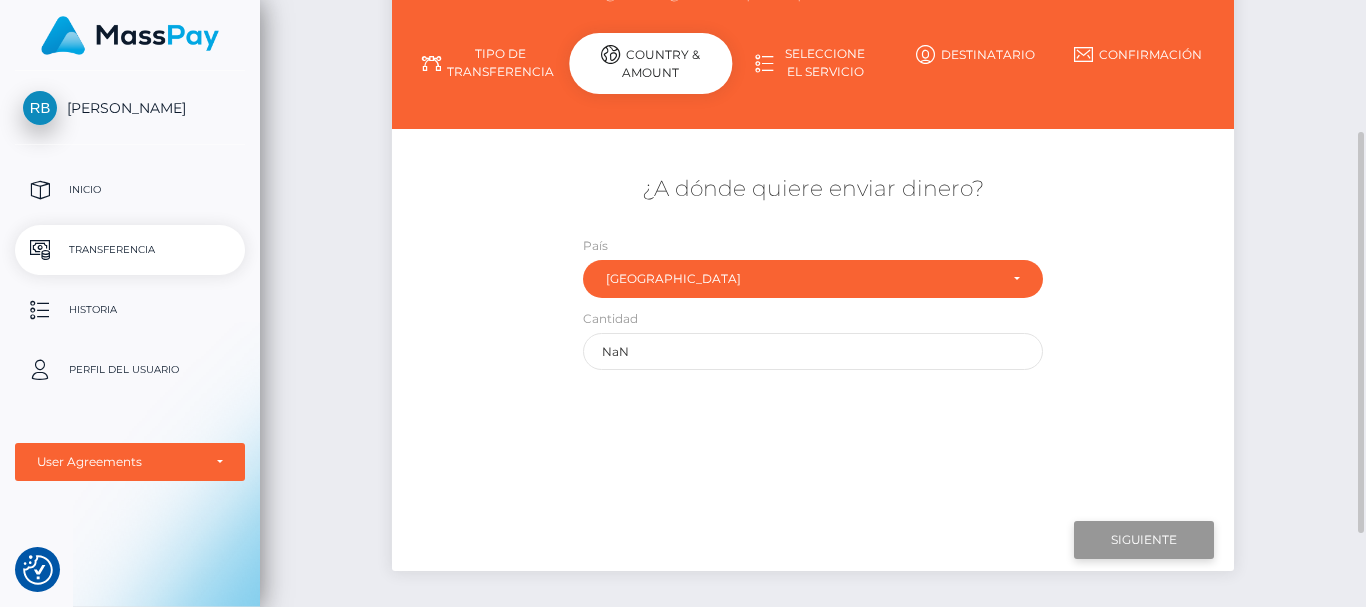 click on "Next" at bounding box center [1144, 540] 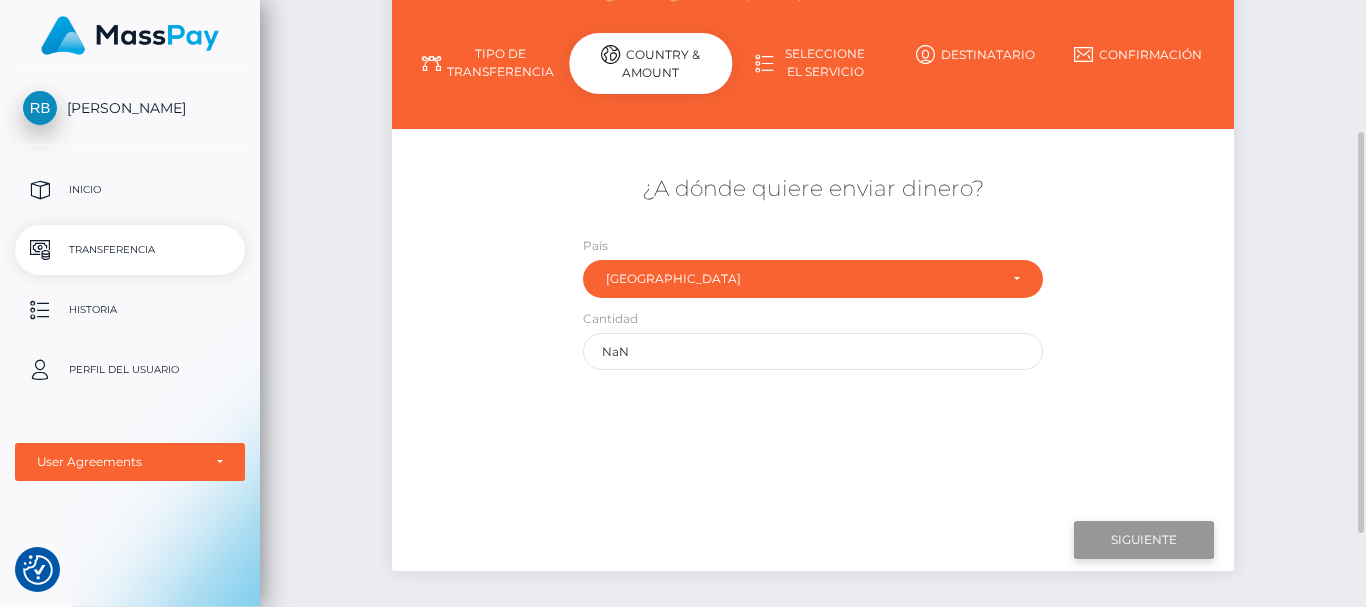 click on "Next" at bounding box center (1144, 540) 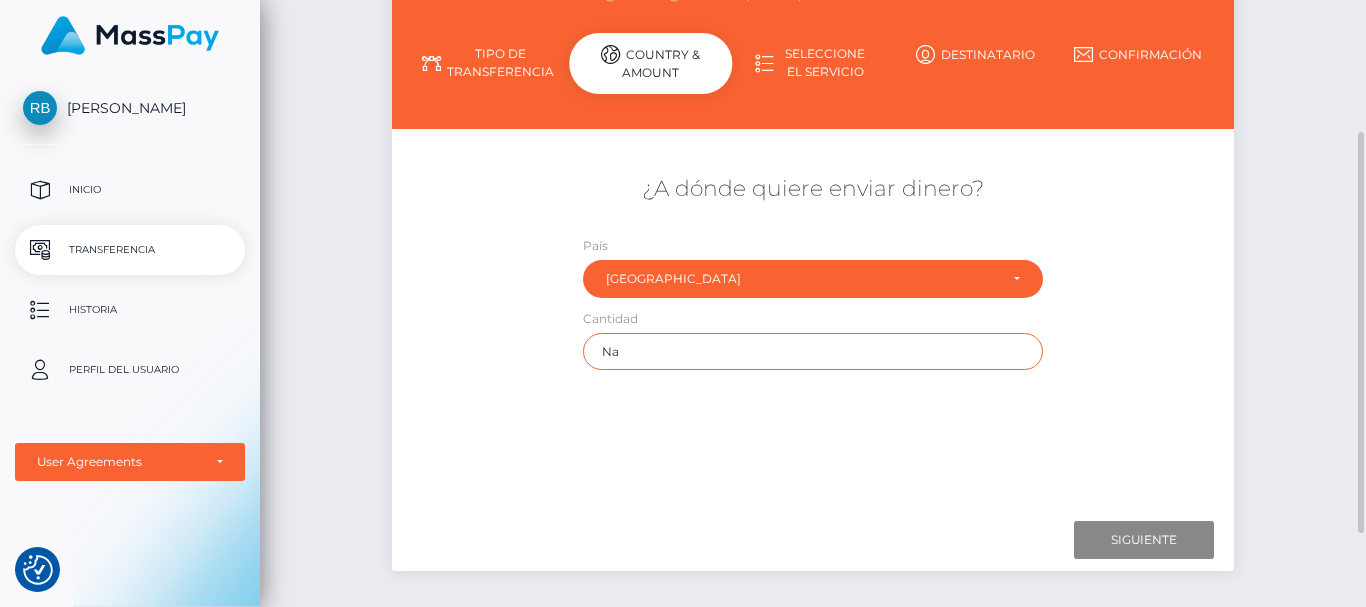 type on "N" 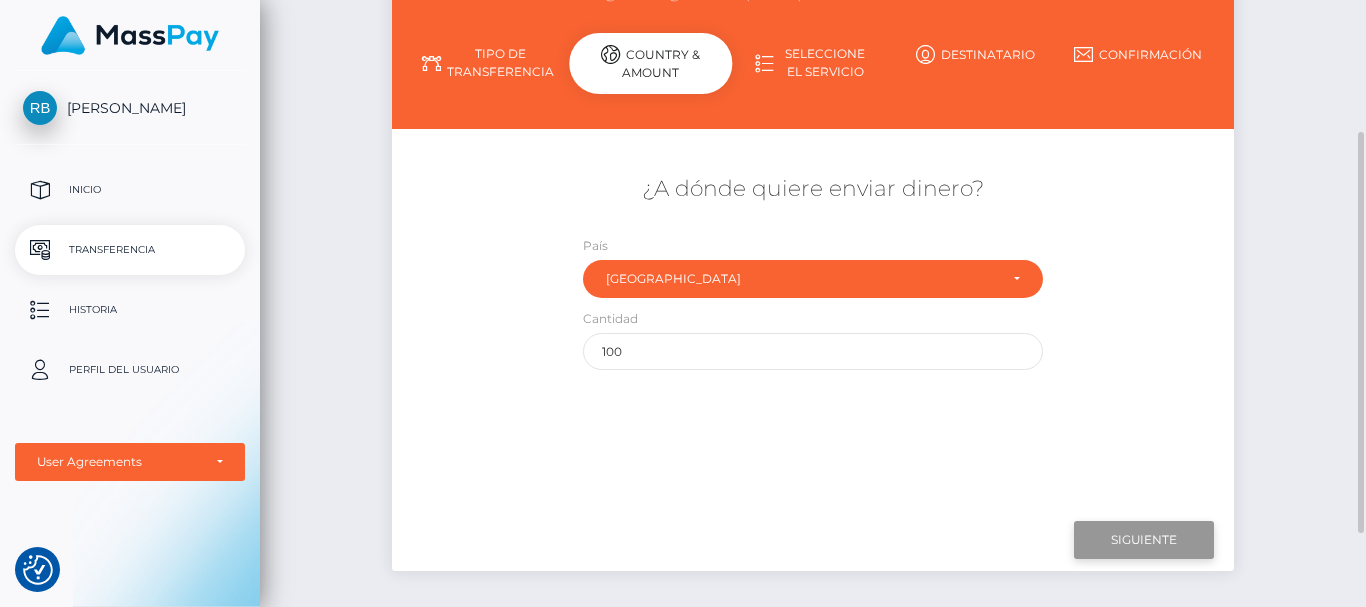click on "Next" at bounding box center [1144, 540] 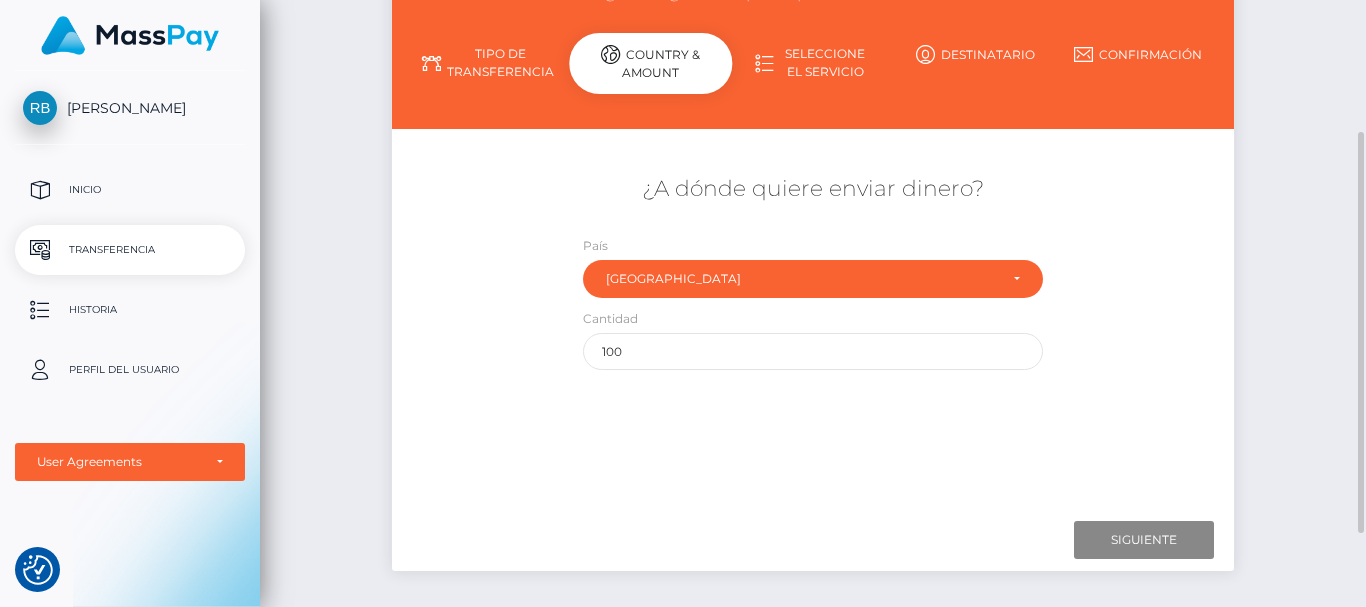 click at bounding box center (925, 54) 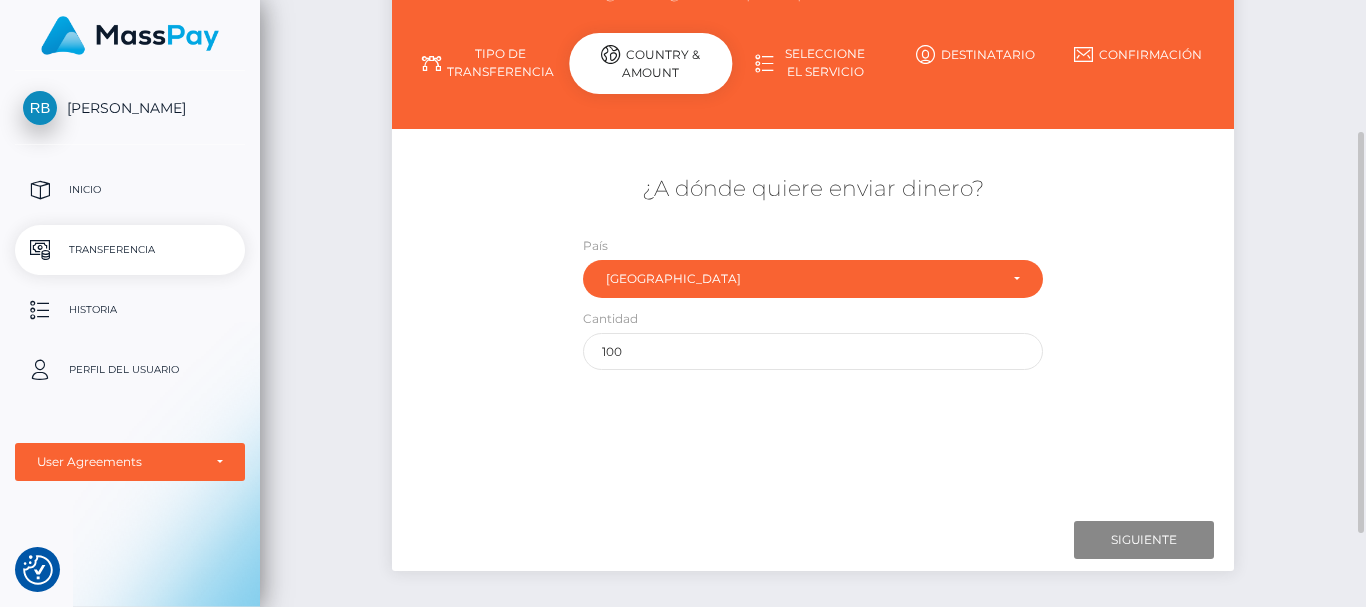 click at bounding box center [925, 54] 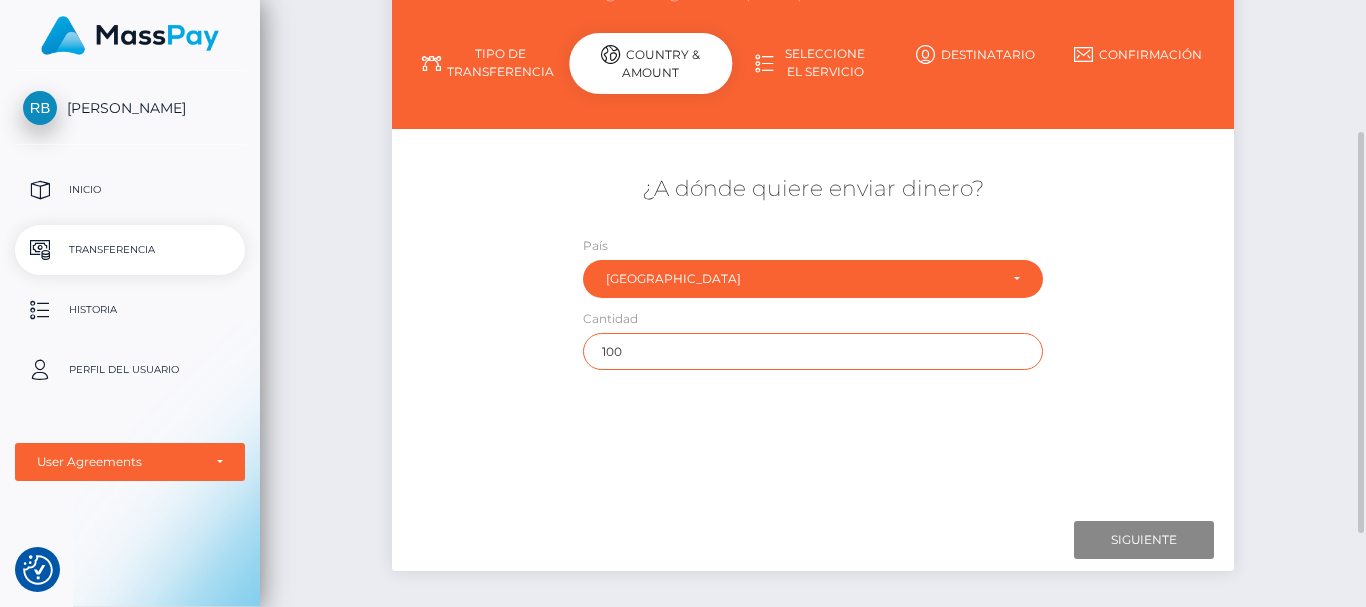 click on "100" at bounding box center [813, 351] 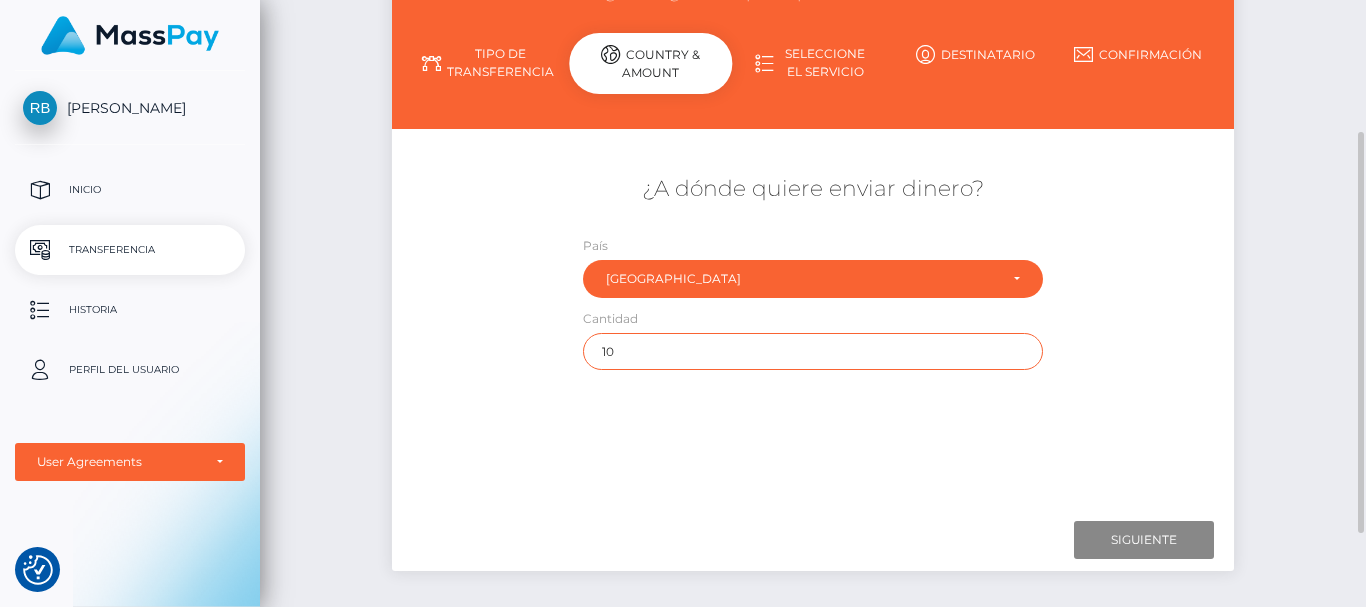 type on "1" 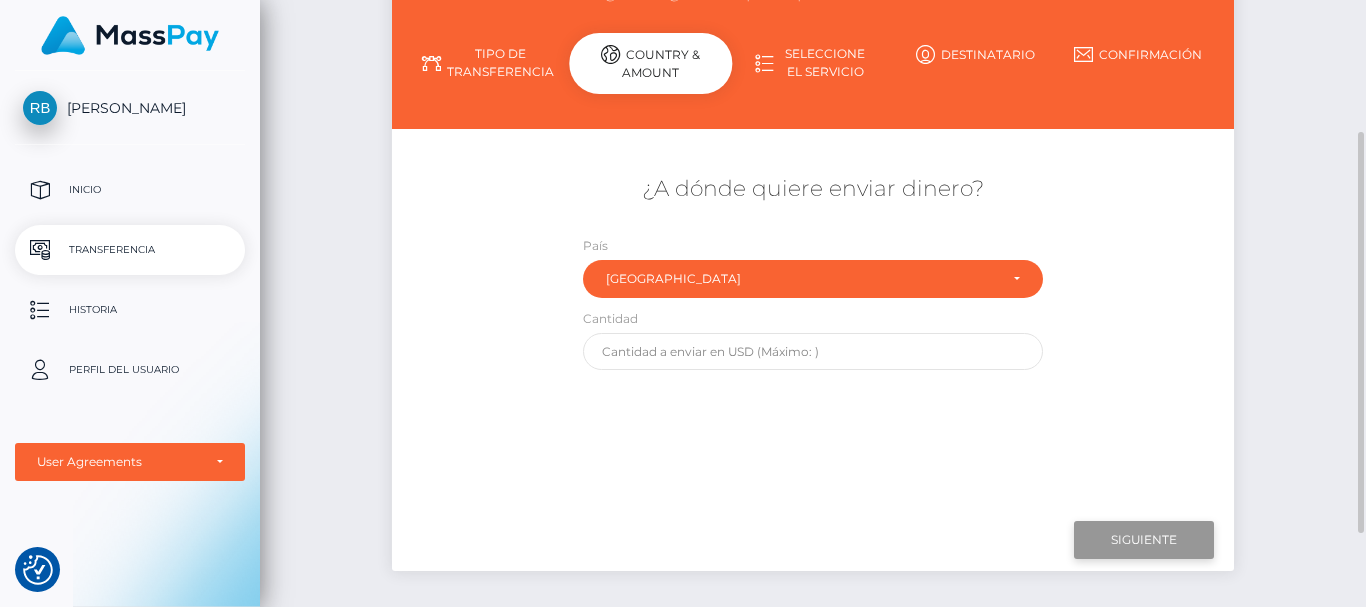 click on "Next" at bounding box center [1144, 540] 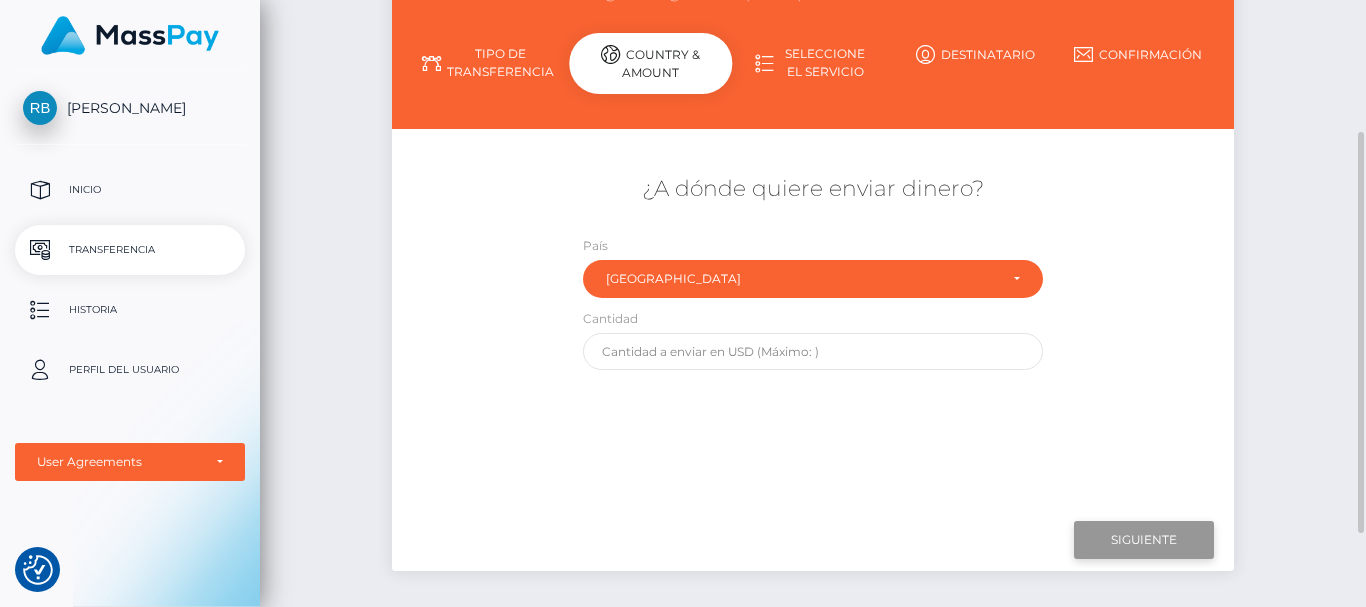 click on "Next" at bounding box center (1144, 540) 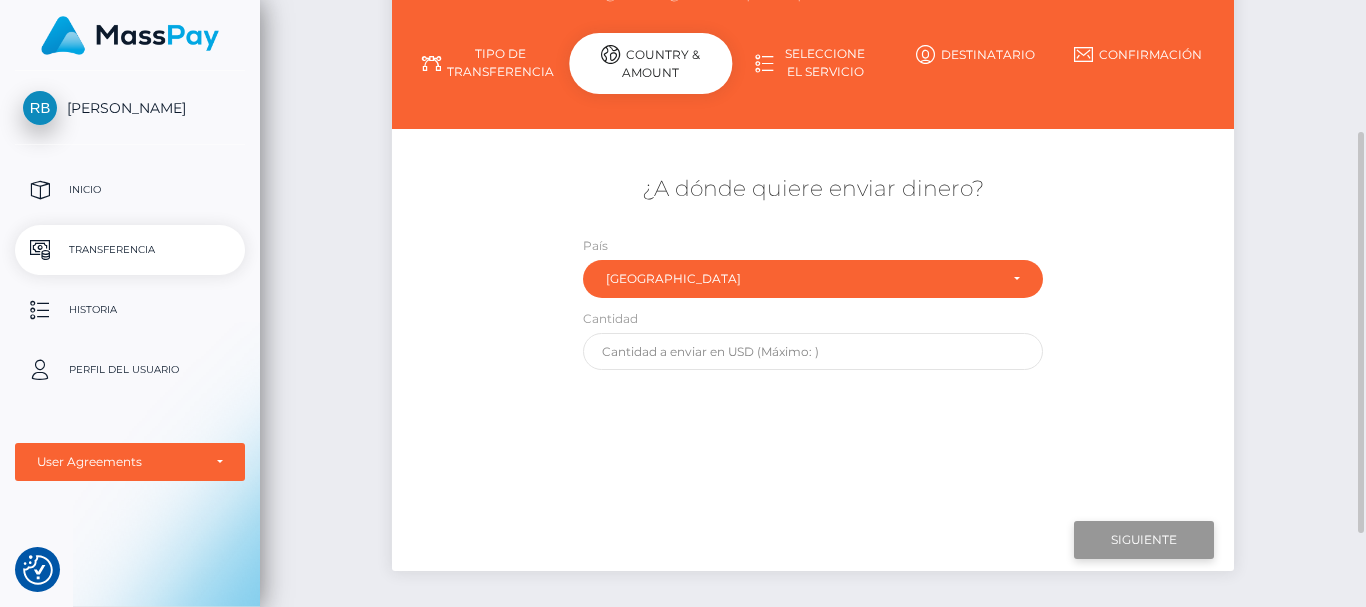 click on "Next" at bounding box center (1144, 540) 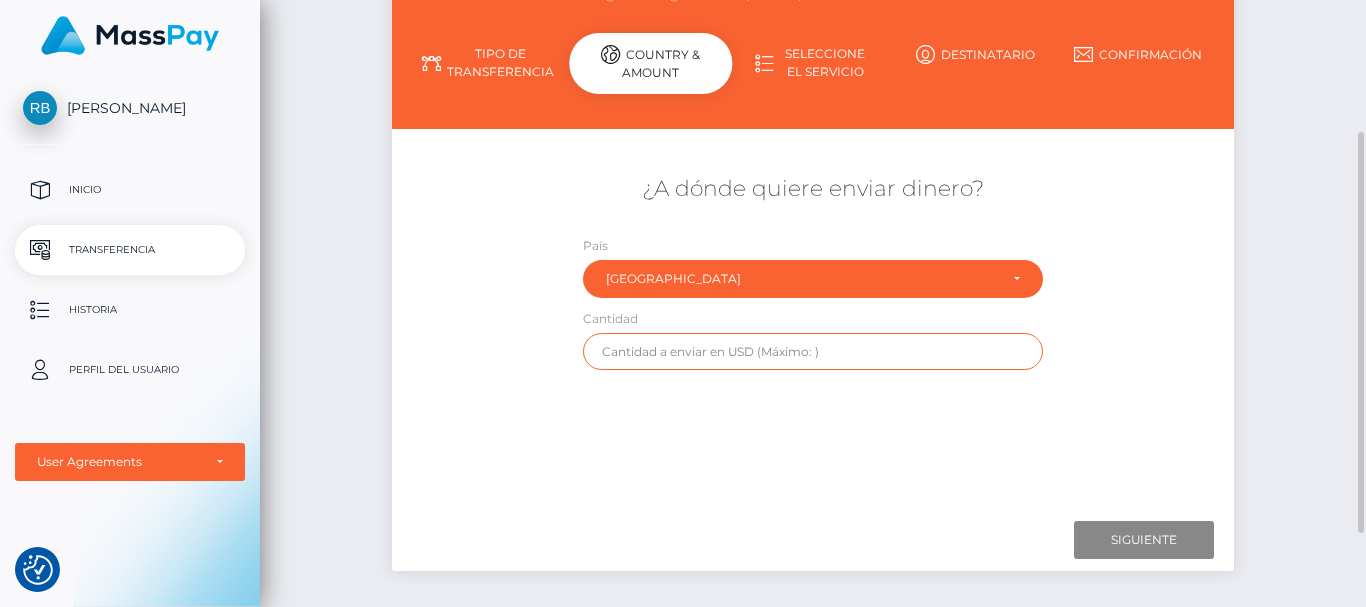 click at bounding box center (813, 351) 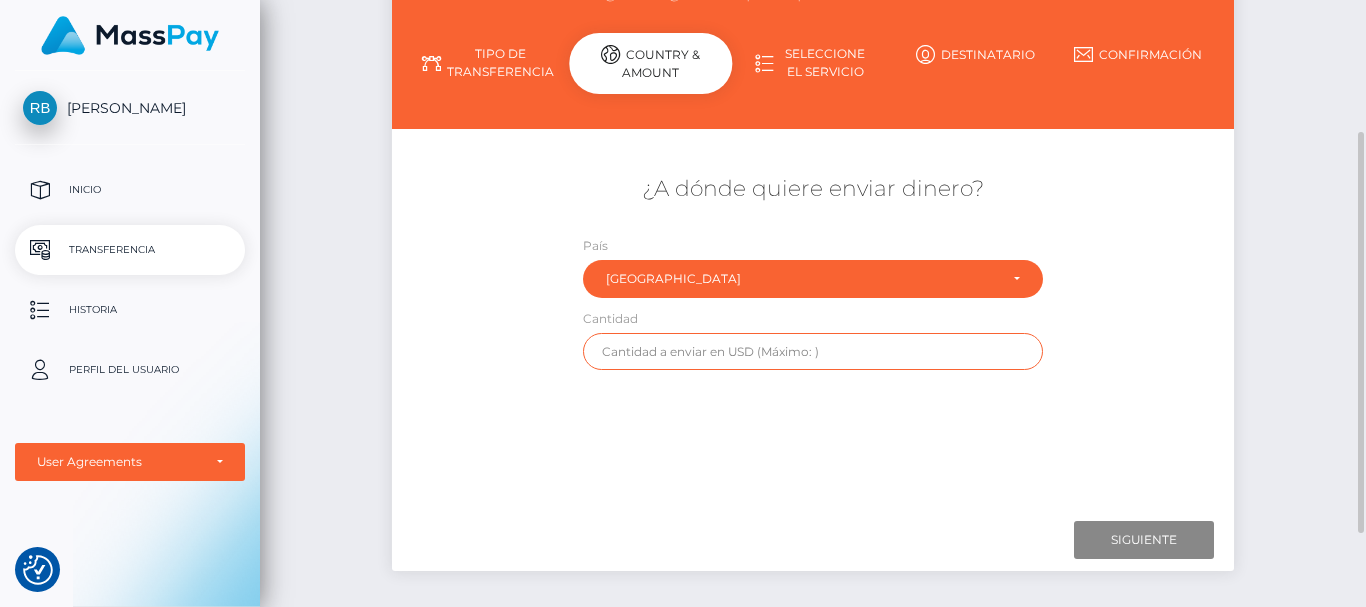 click at bounding box center [813, 351] 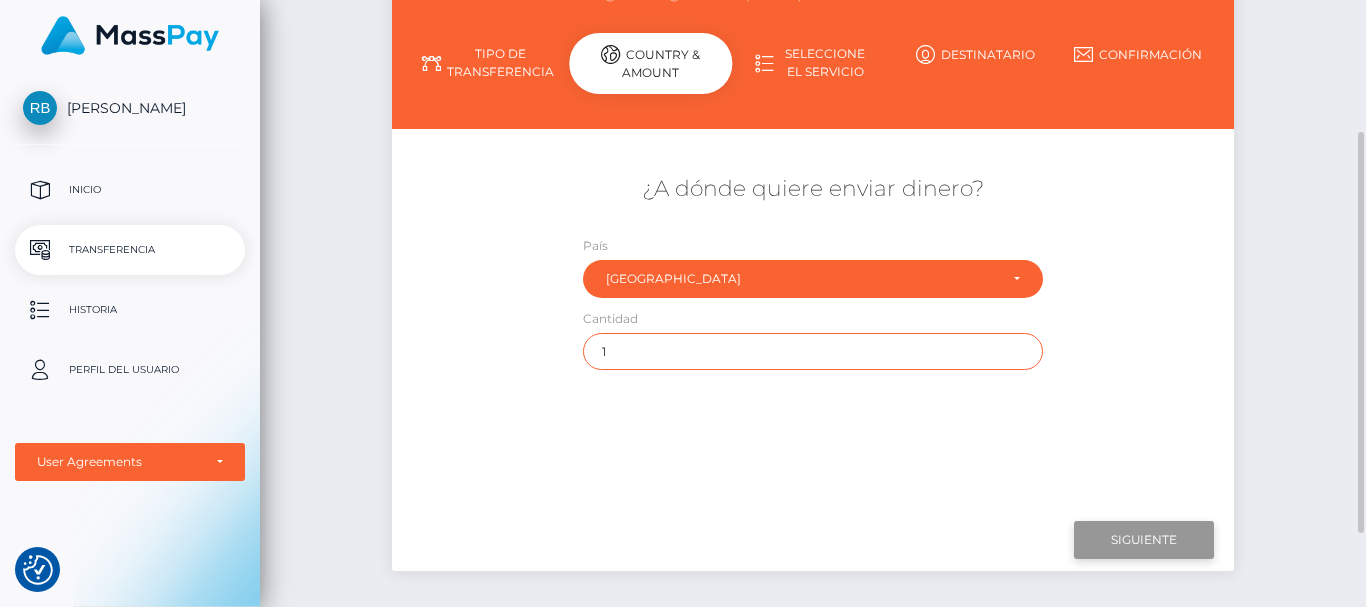 type on "1" 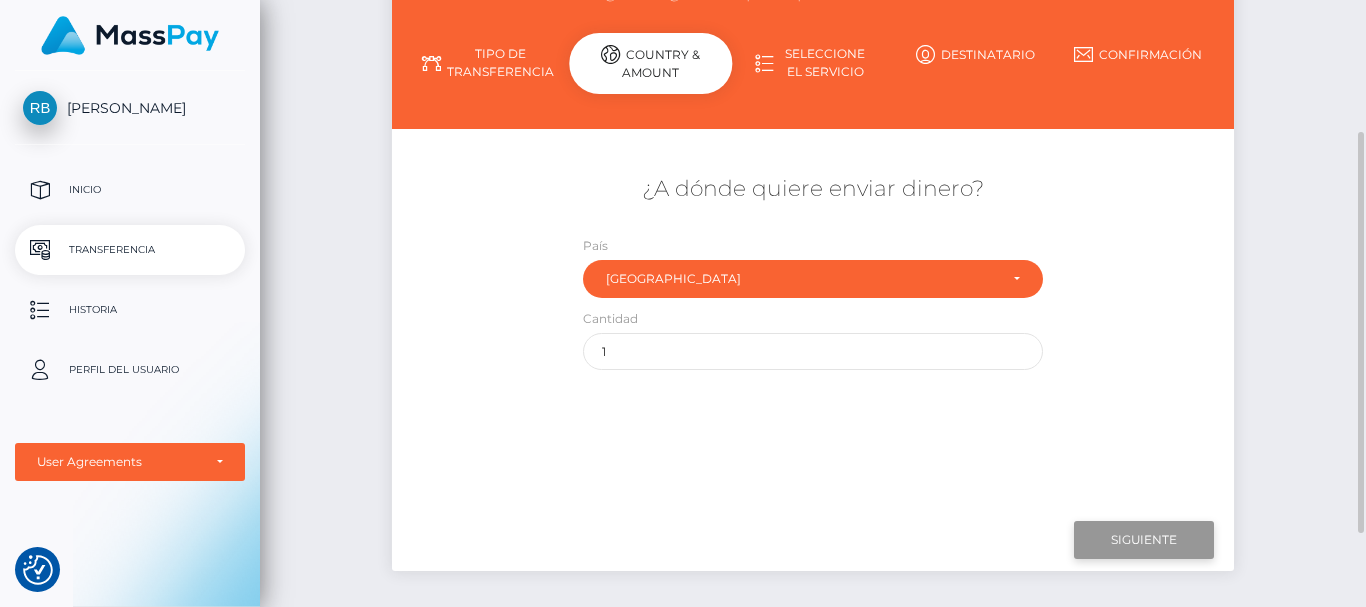 click on "Next" at bounding box center [1144, 540] 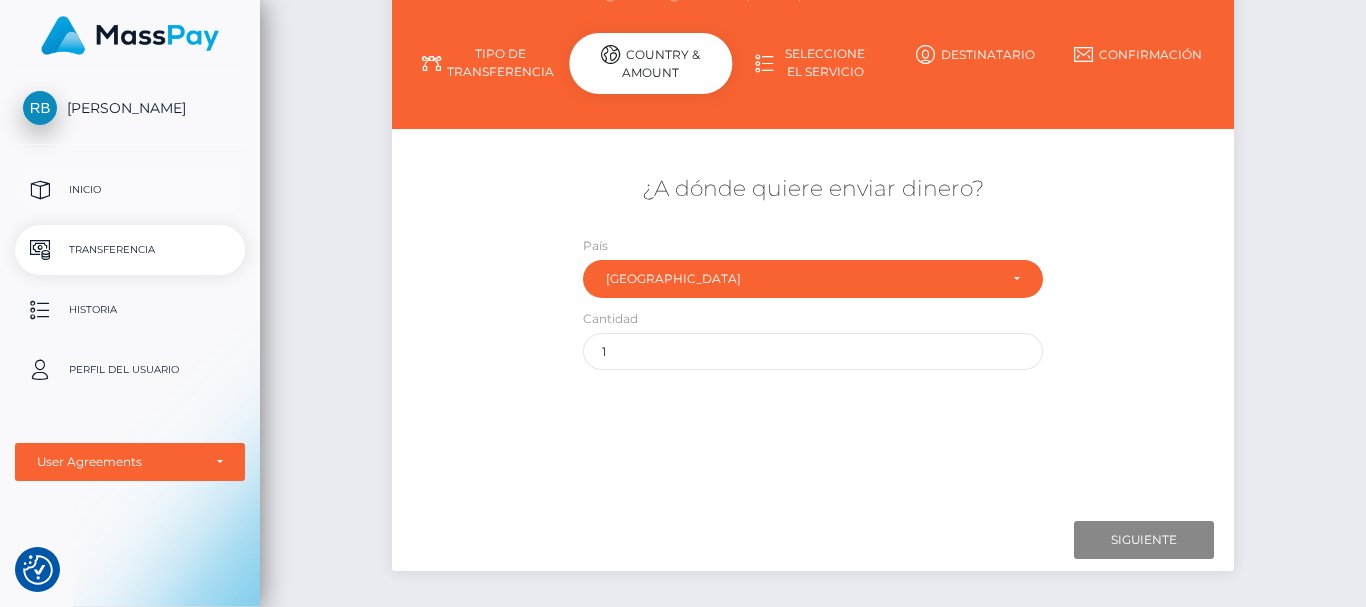 click on "Inicio" at bounding box center (130, 190) 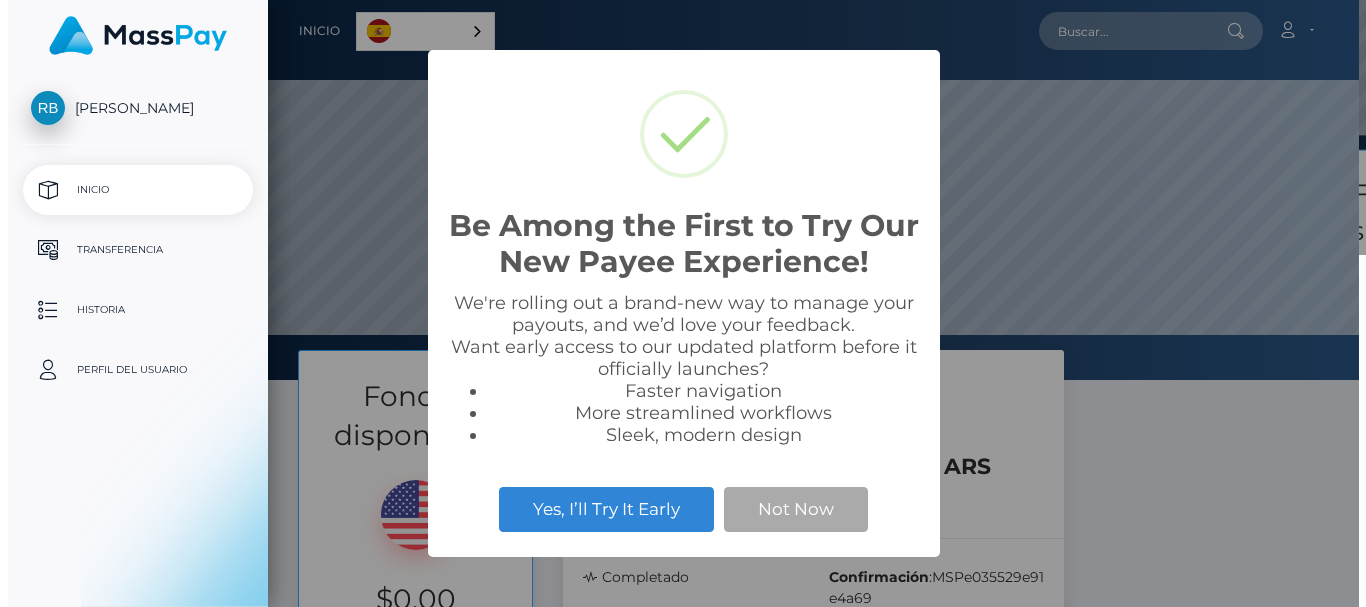 scroll, scrollTop: 0, scrollLeft: 0, axis: both 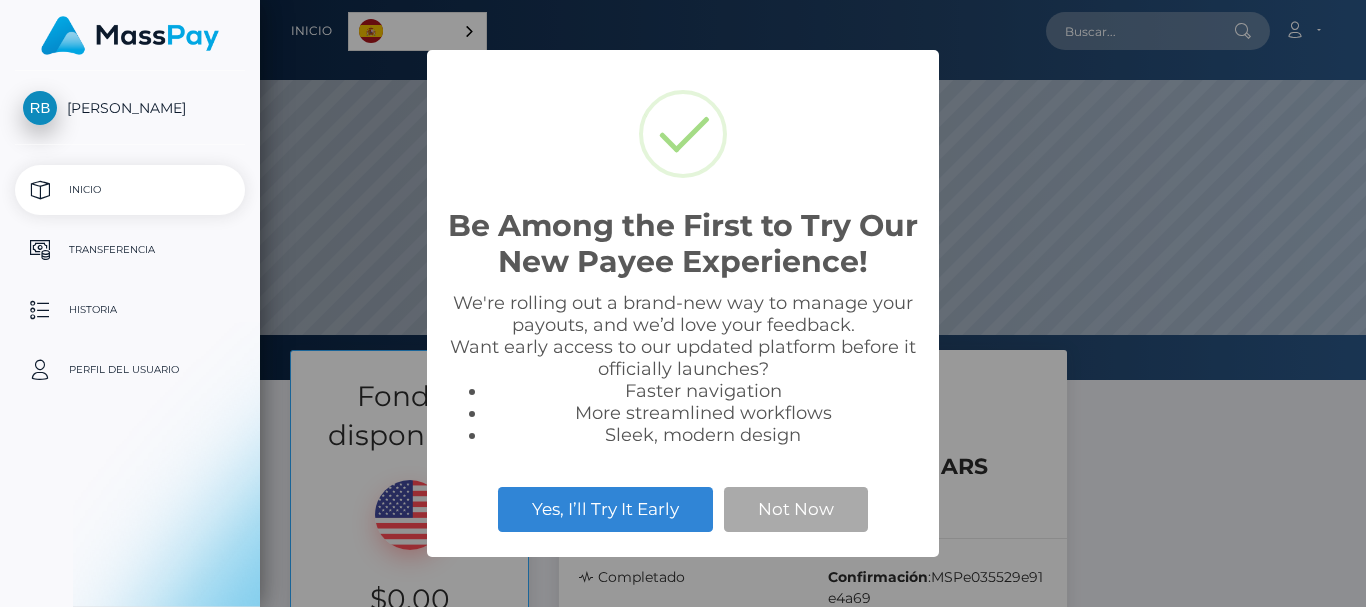 select 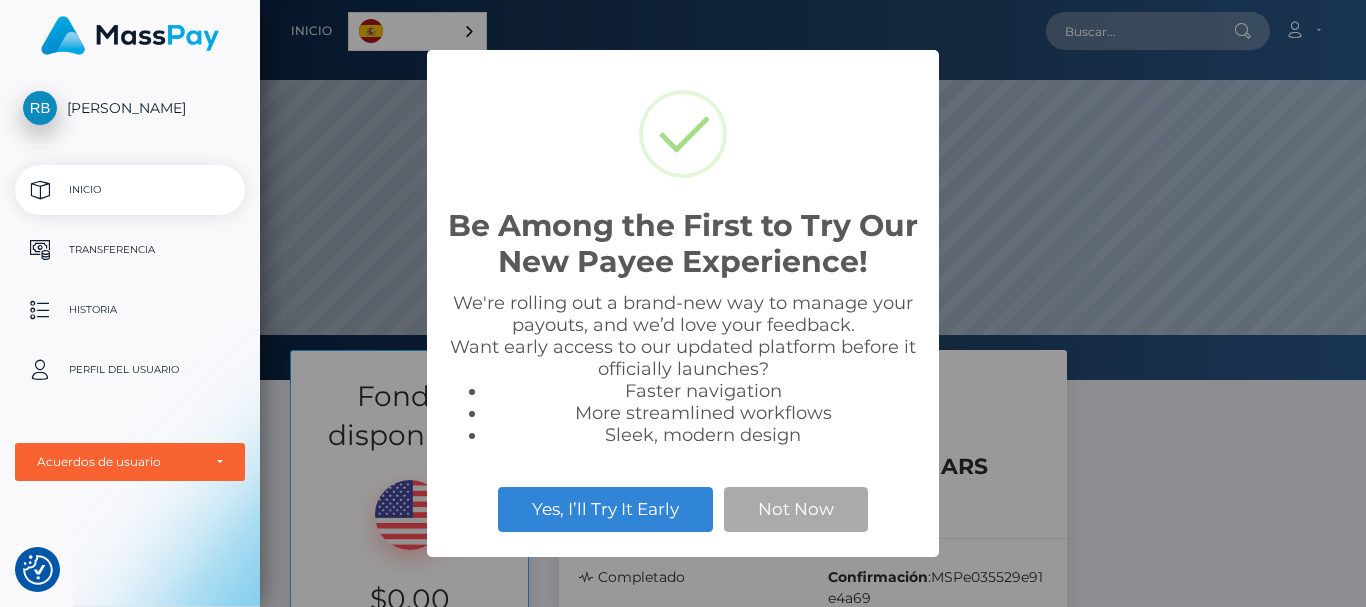 scroll, scrollTop: 999620, scrollLeft: 998894, axis: both 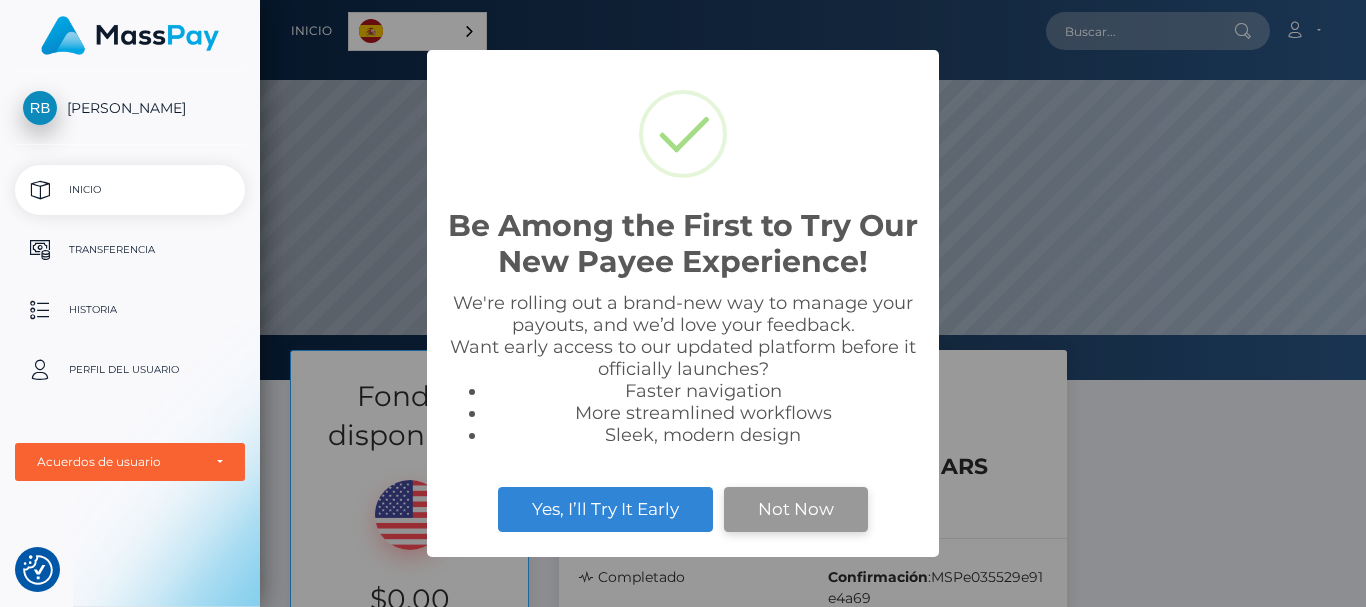 click on "Not Now" at bounding box center [796, 509] 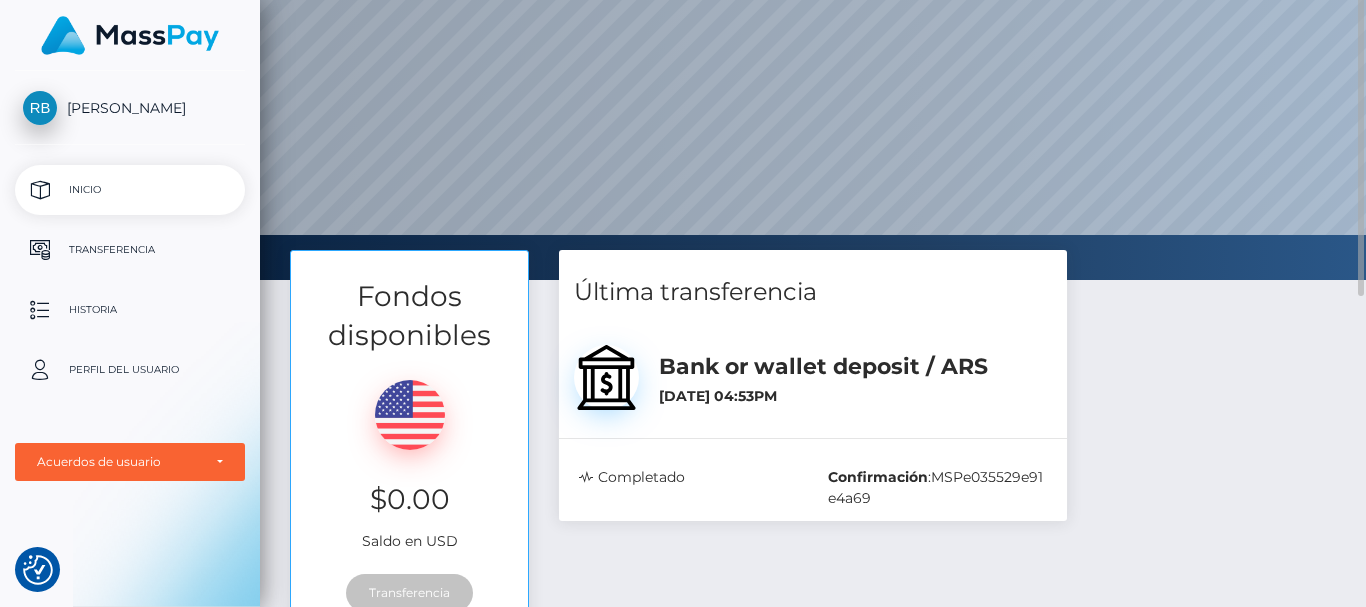 scroll, scrollTop: 0, scrollLeft: 0, axis: both 